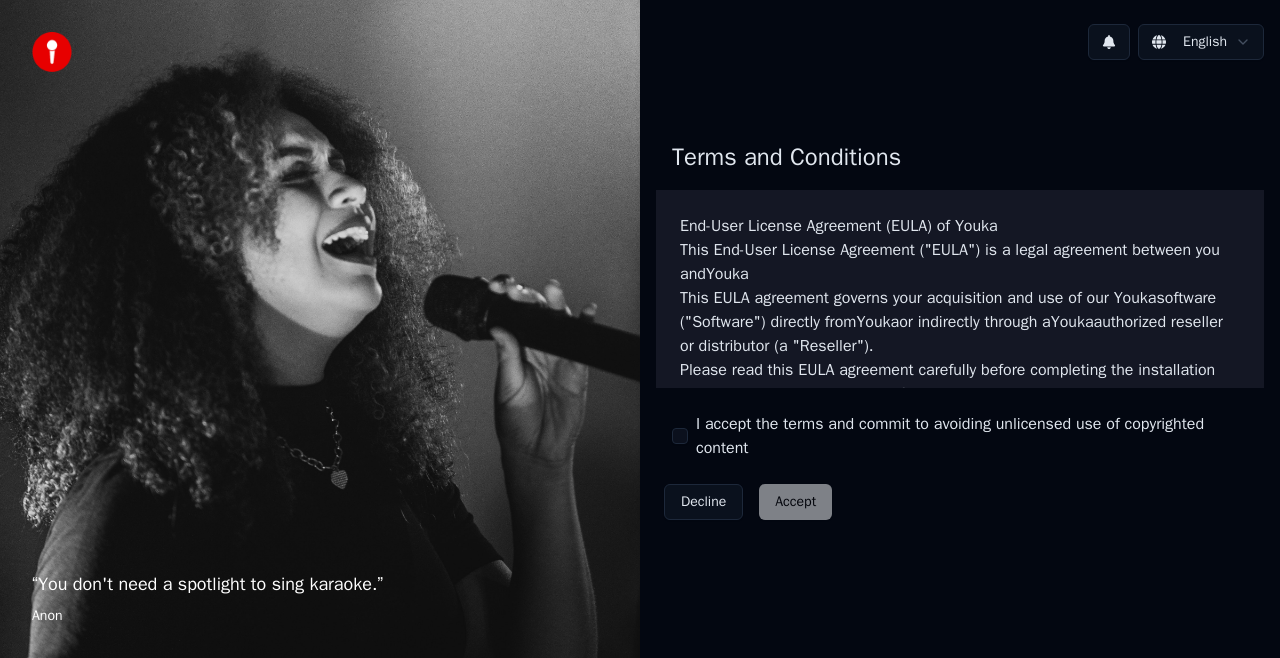 scroll, scrollTop: 0, scrollLeft: 0, axis: both 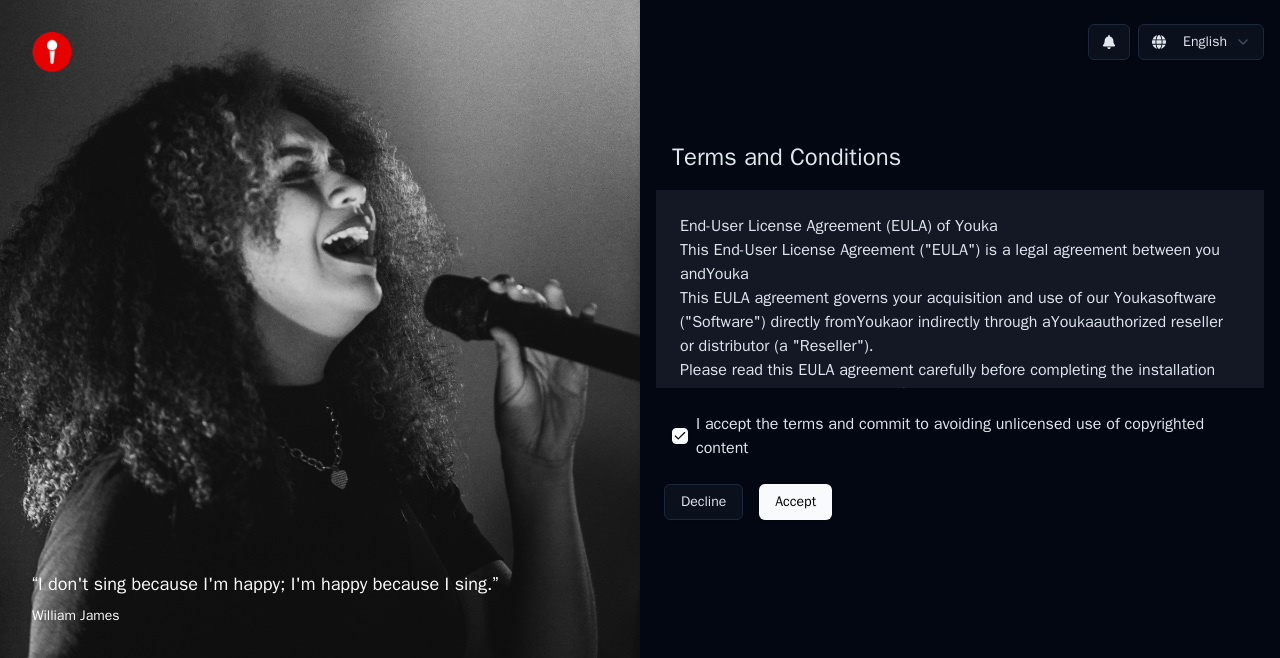 click on "Accept" at bounding box center (795, 502) 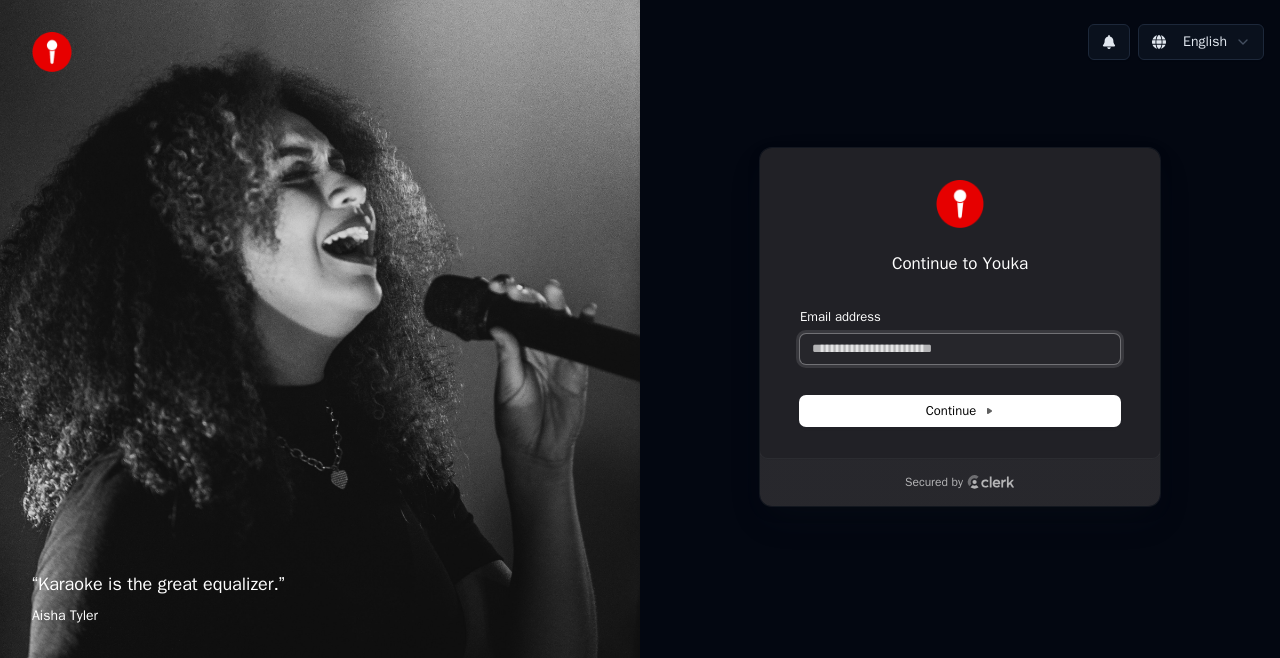 click on "Email address" at bounding box center [960, 349] 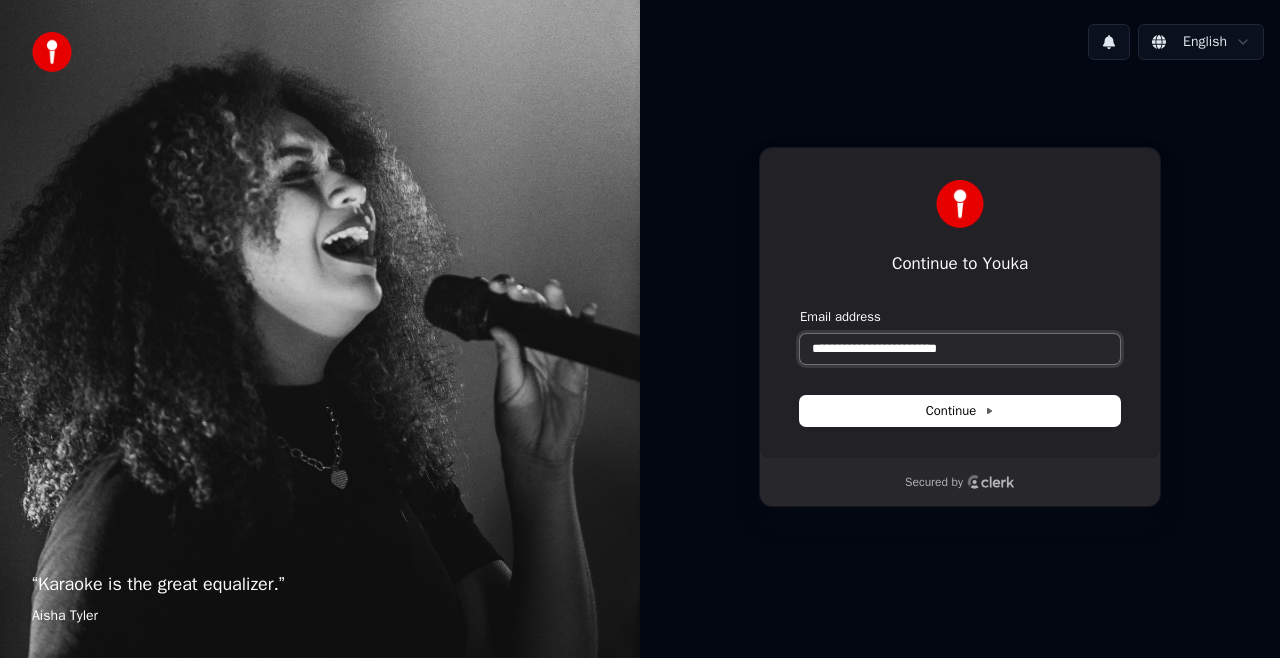 click at bounding box center [800, 308] 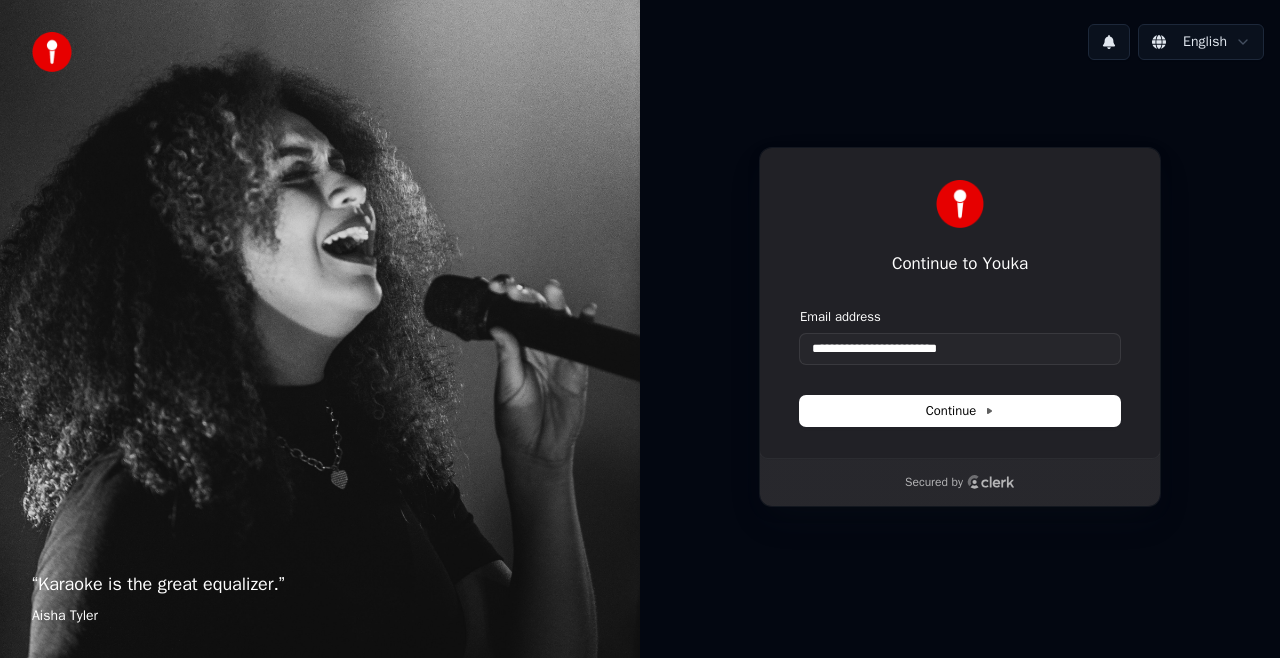 type on "**********" 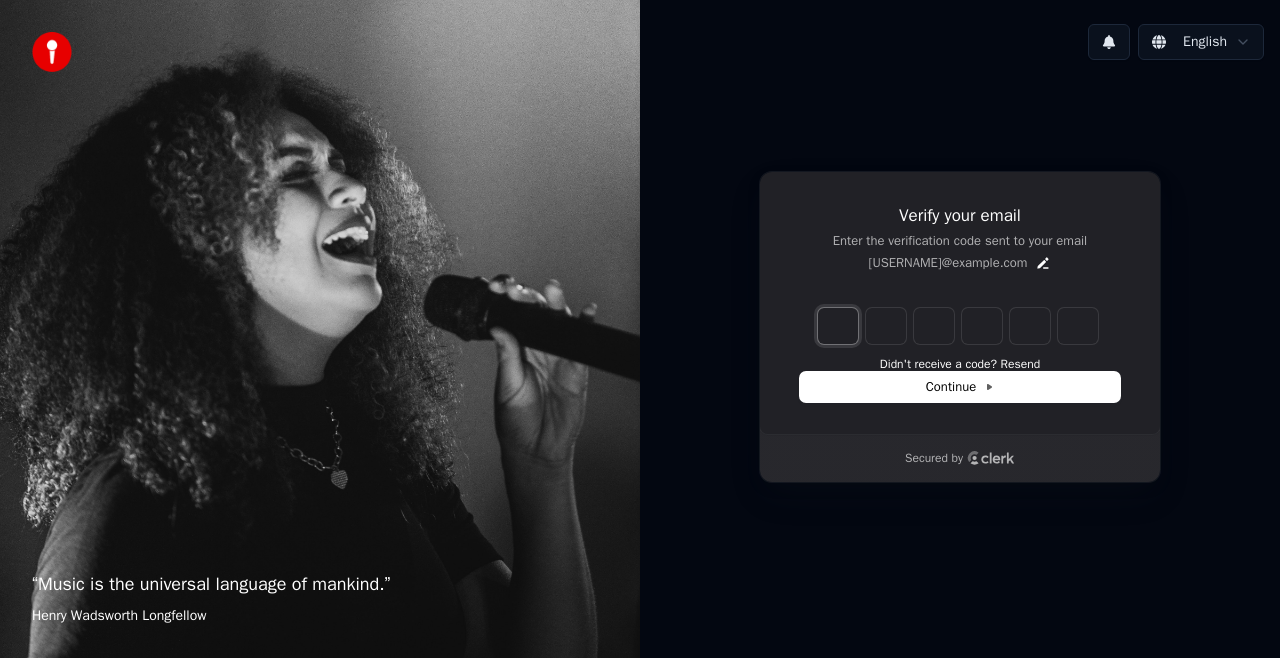 type on "*" 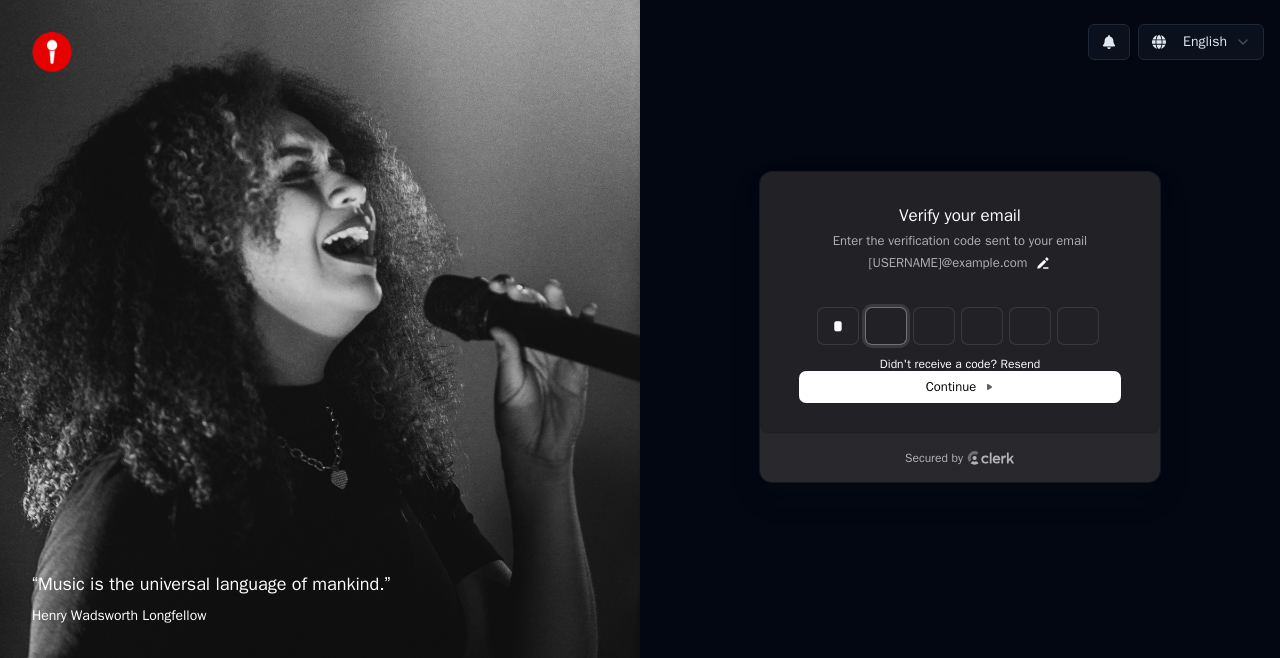 type on "*" 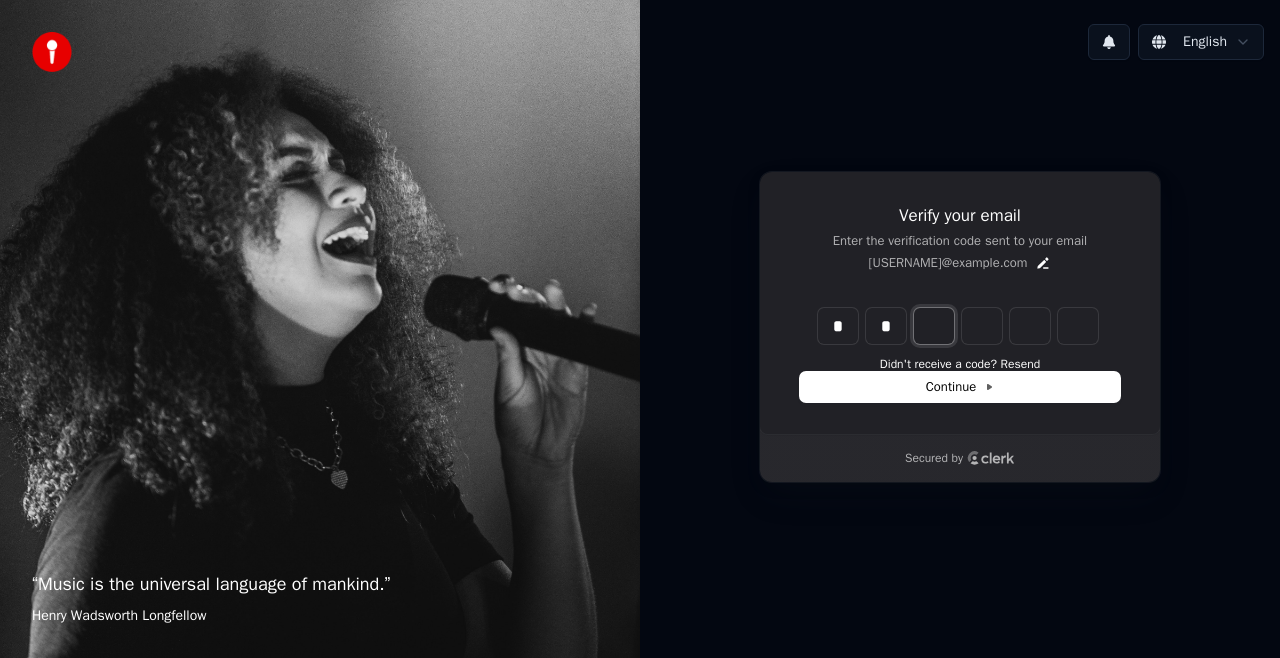 type on "**" 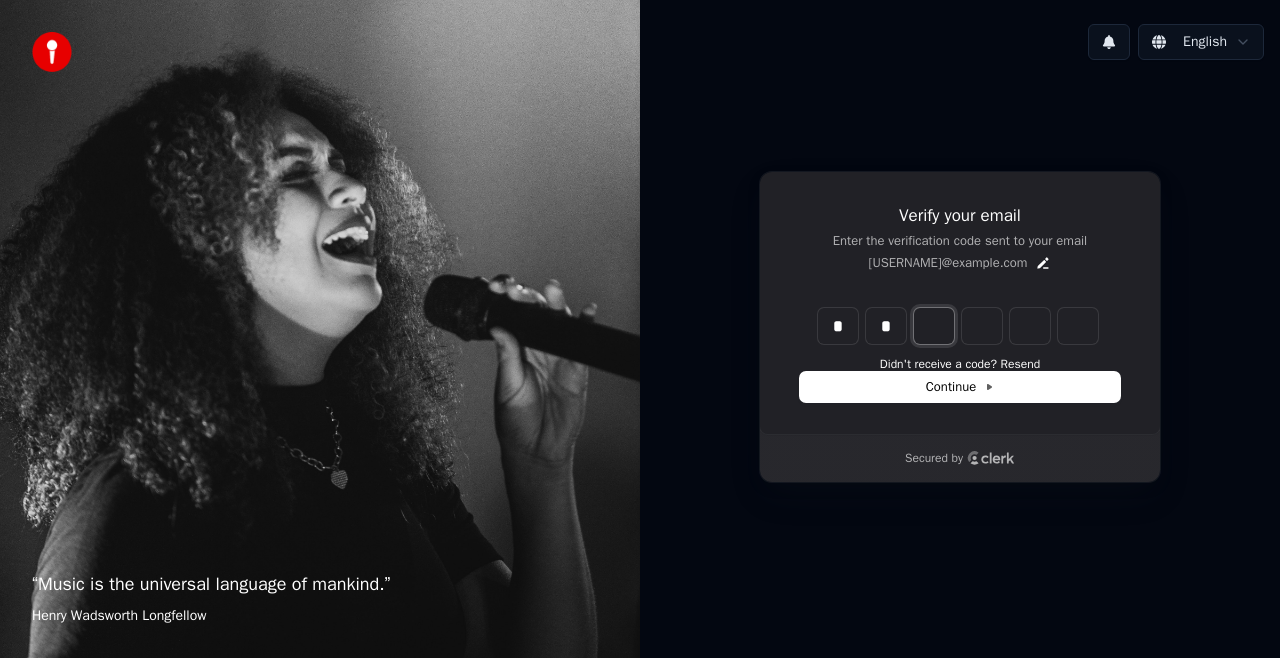 type on "*" 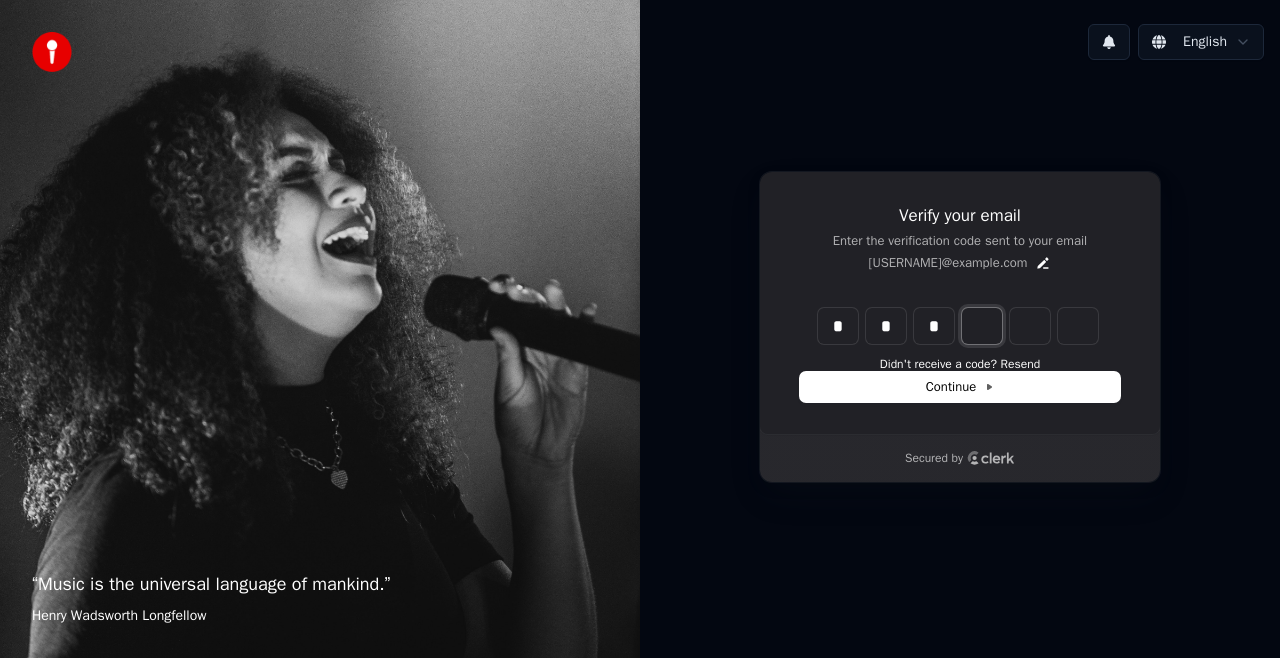 type on "***" 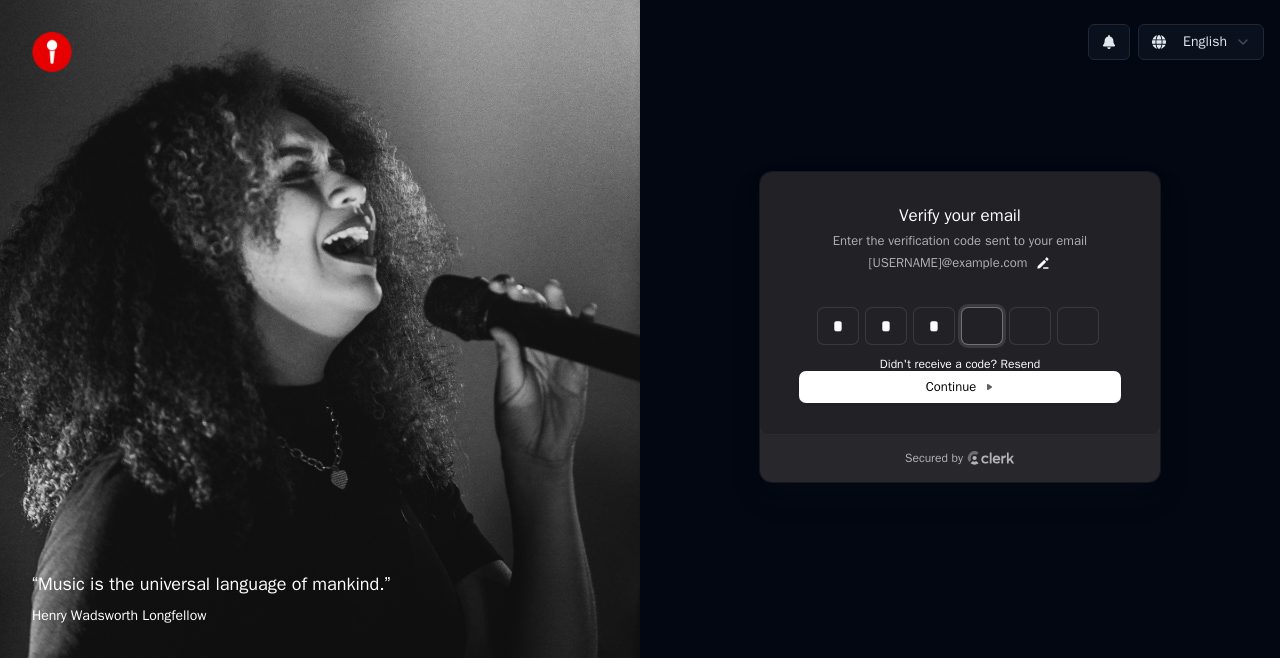 type on "*" 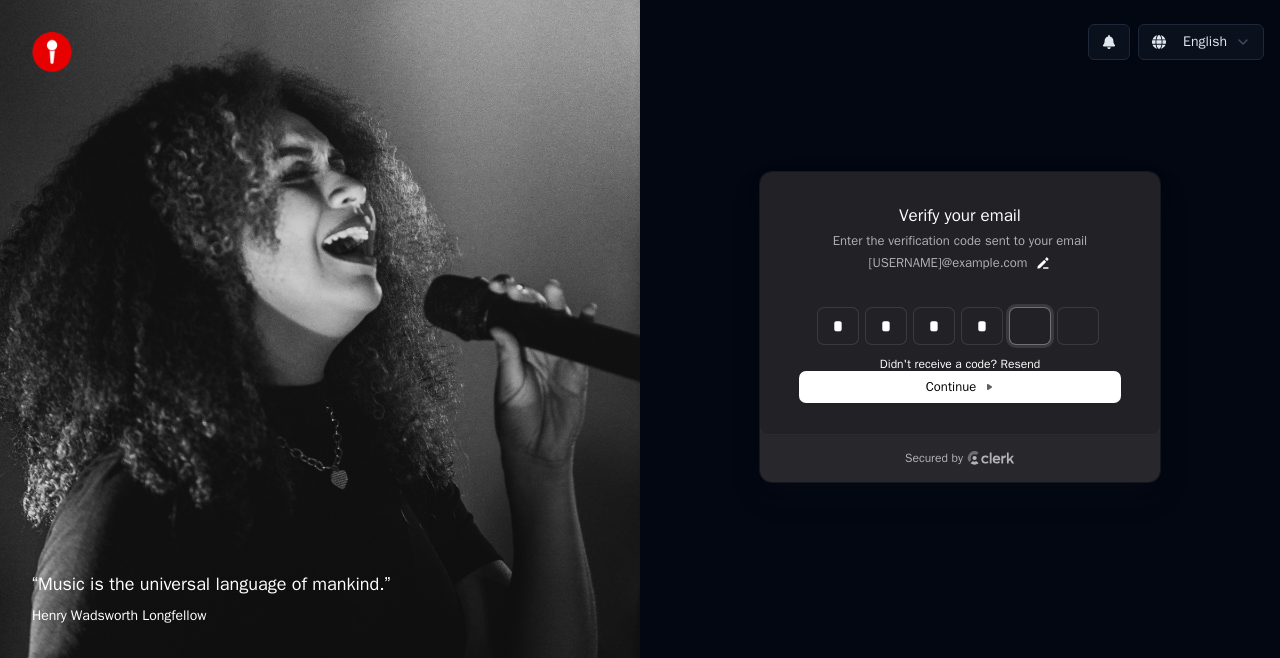 type on "****" 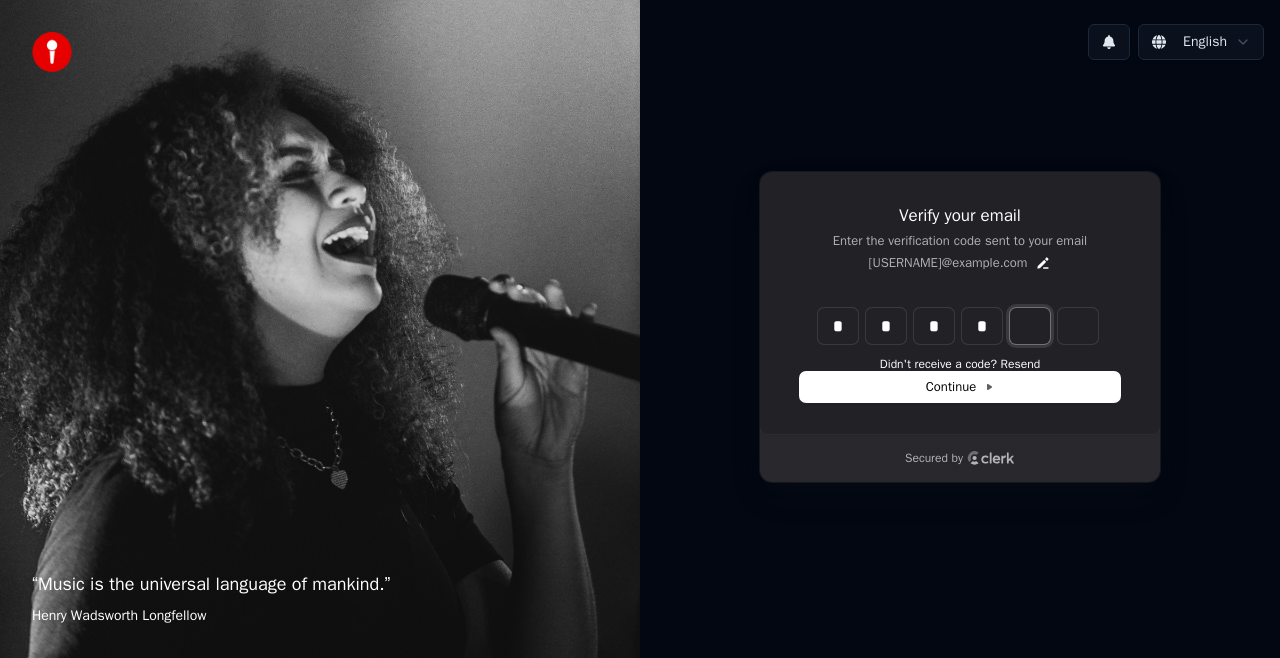 type on "*" 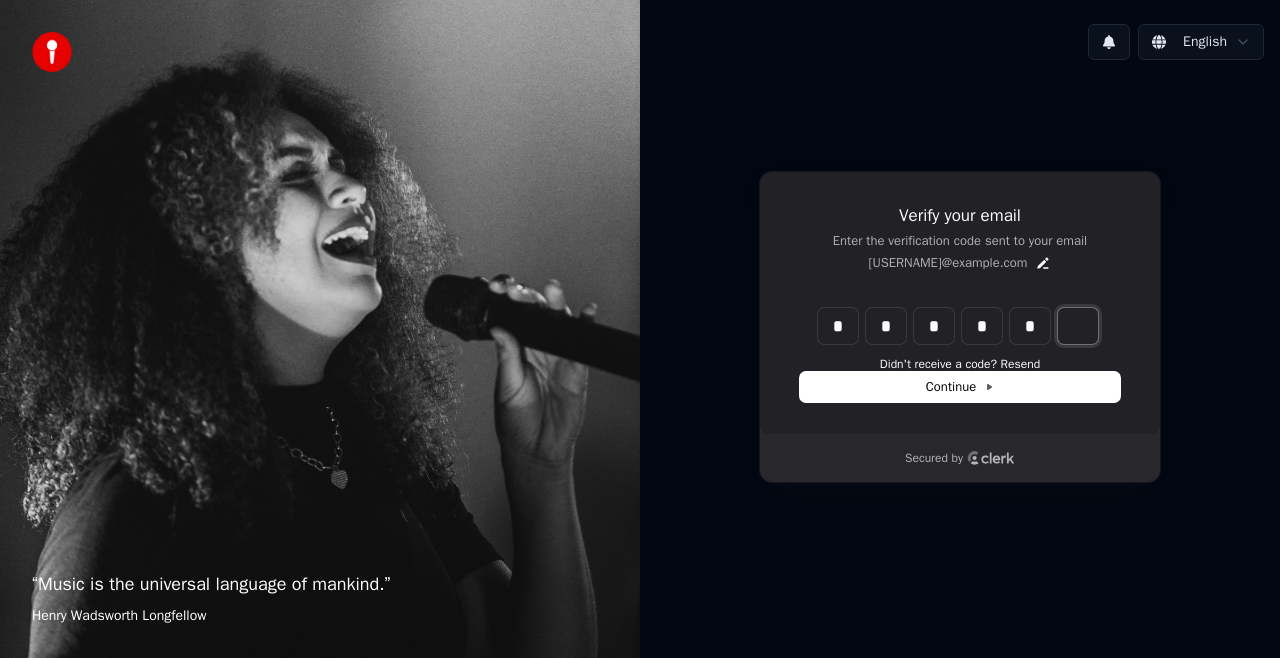 type on "*****" 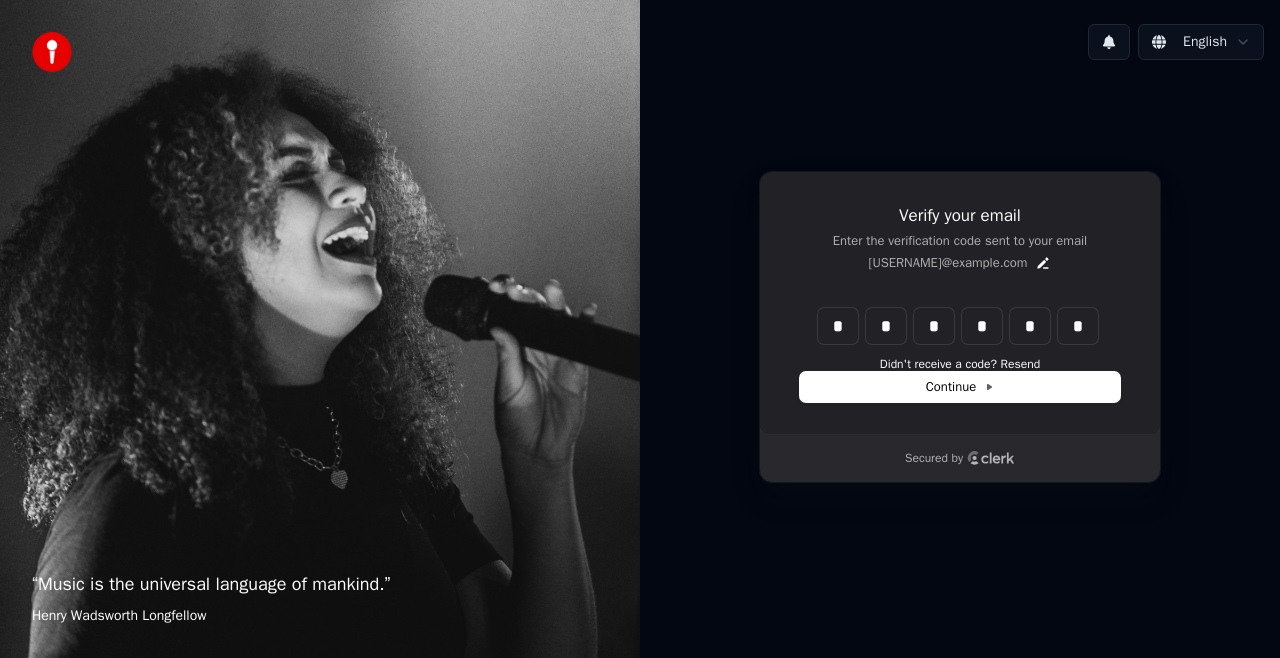 type on "******" 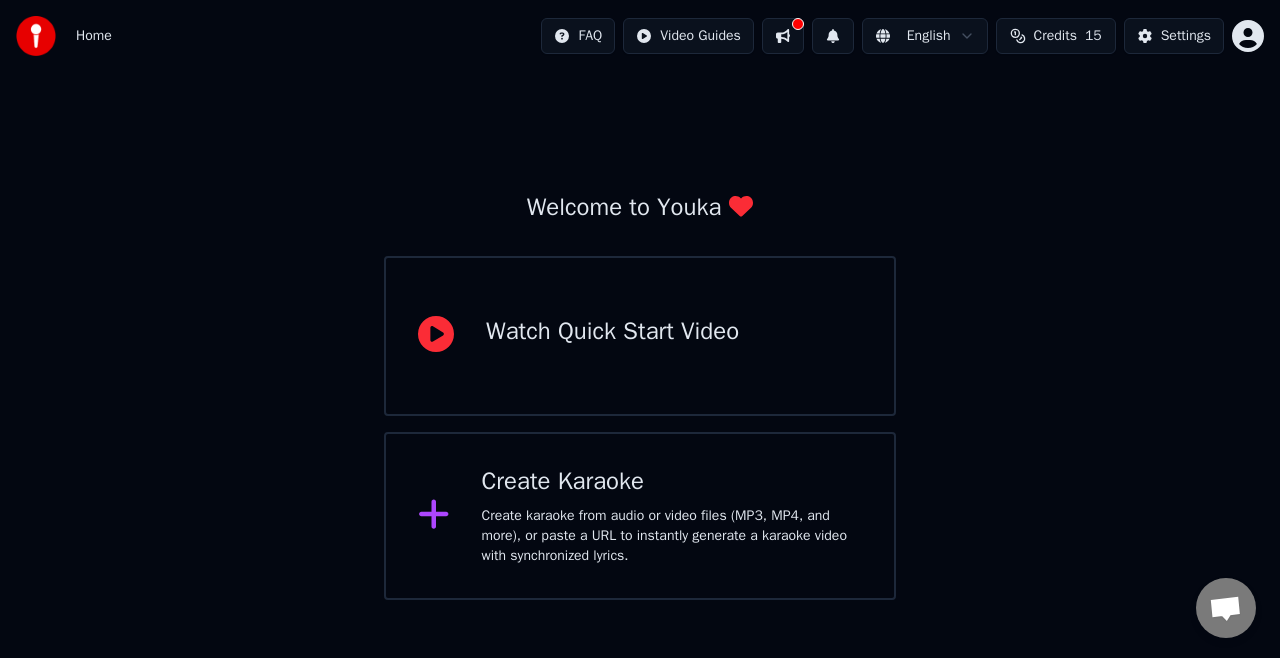 click on "Home FAQ Video Guides English Credits 15 Settings Welcome to Youka Watch Quick Start Video Create Karaoke Create karaoke from audio or video files (MP3, MP4, and more), or paste a URL to instantly generate a karaoke video with synchronized lyrics." at bounding box center [640, 300] 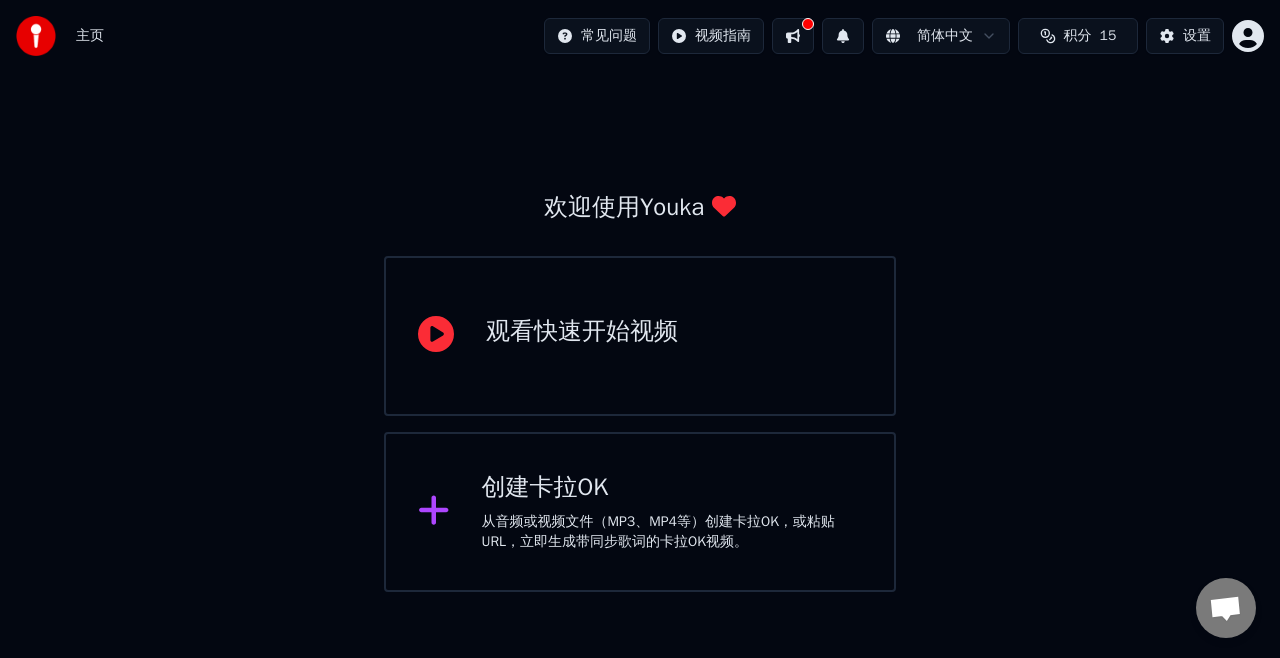 click on "从音频或视频文件（MP3、MP4等）创建卡拉OK，或粘贴URL，立即生成带同步歌词的卡拉OK视频。" at bounding box center (672, 532) 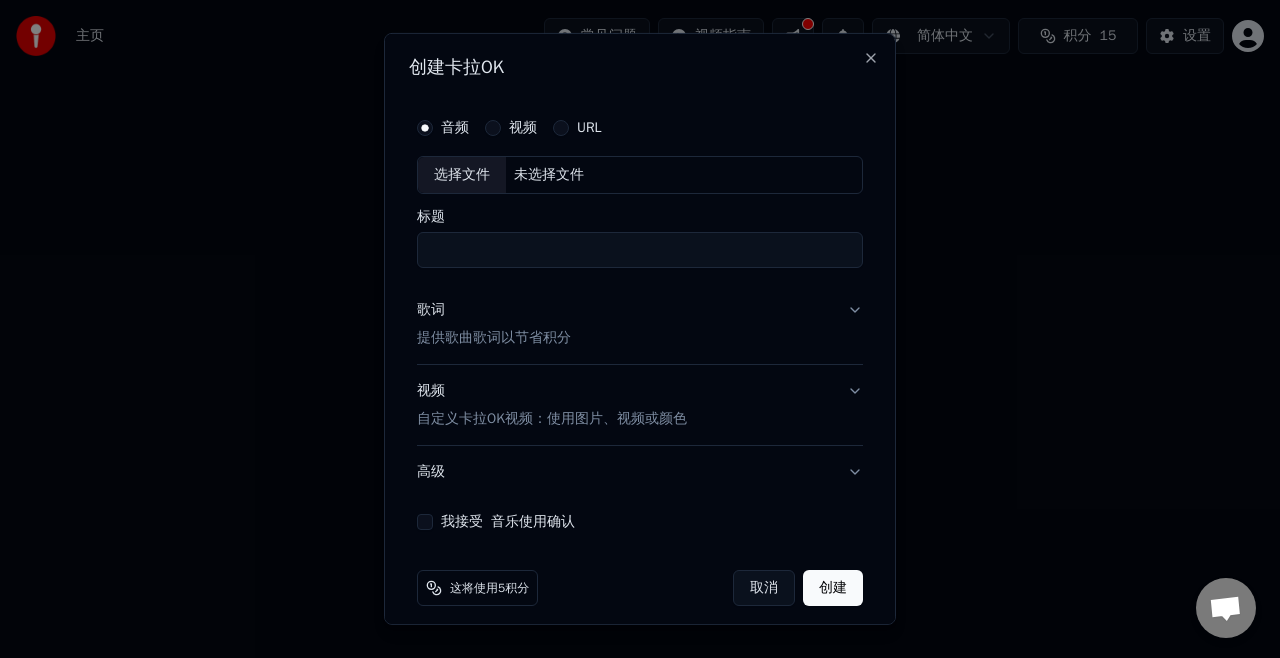 click on "音频 视频 URL" at bounding box center [640, 128] 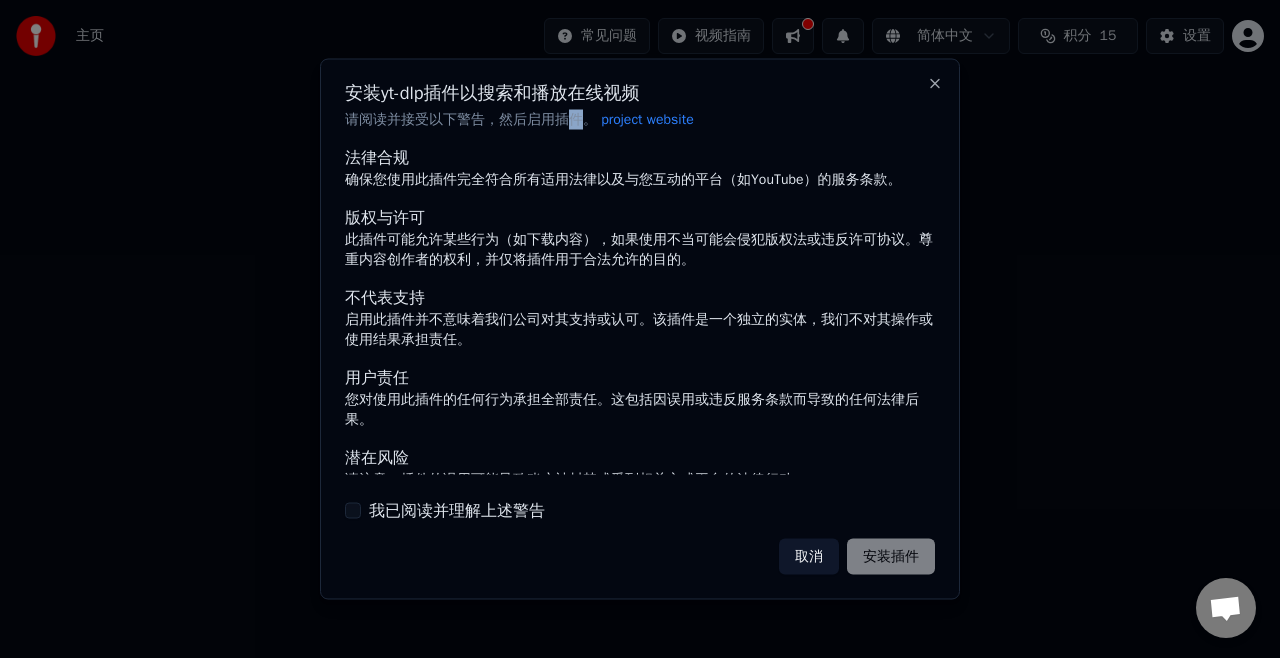 click on "请阅读并接受以下警告，然后启用插件。   project website" at bounding box center [640, 120] 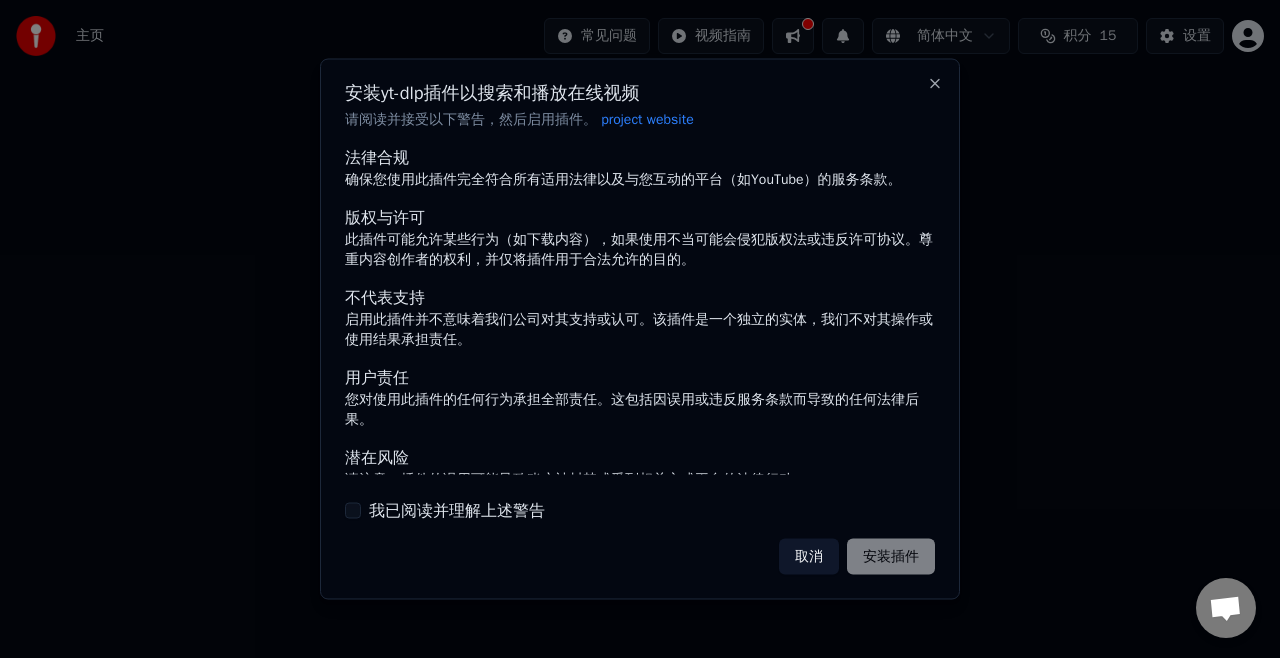 click on "我已阅读并理解上述警告" at bounding box center [457, 510] 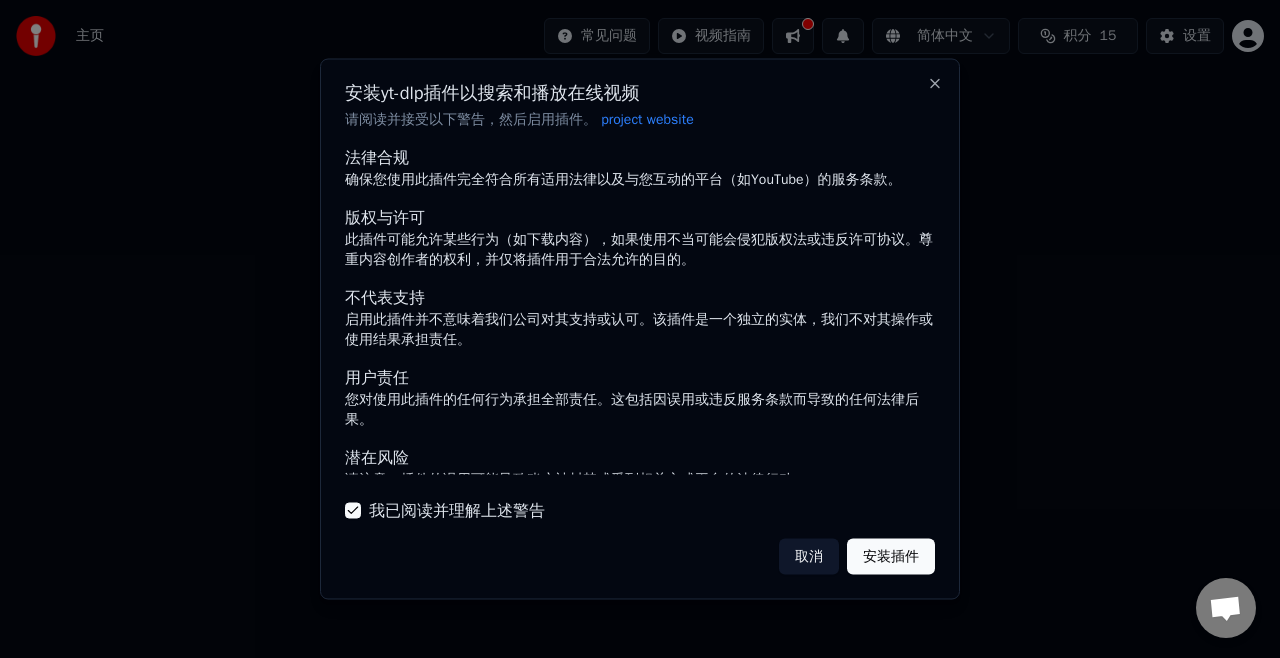 click on "安装插件" at bounding box center (891, 556) 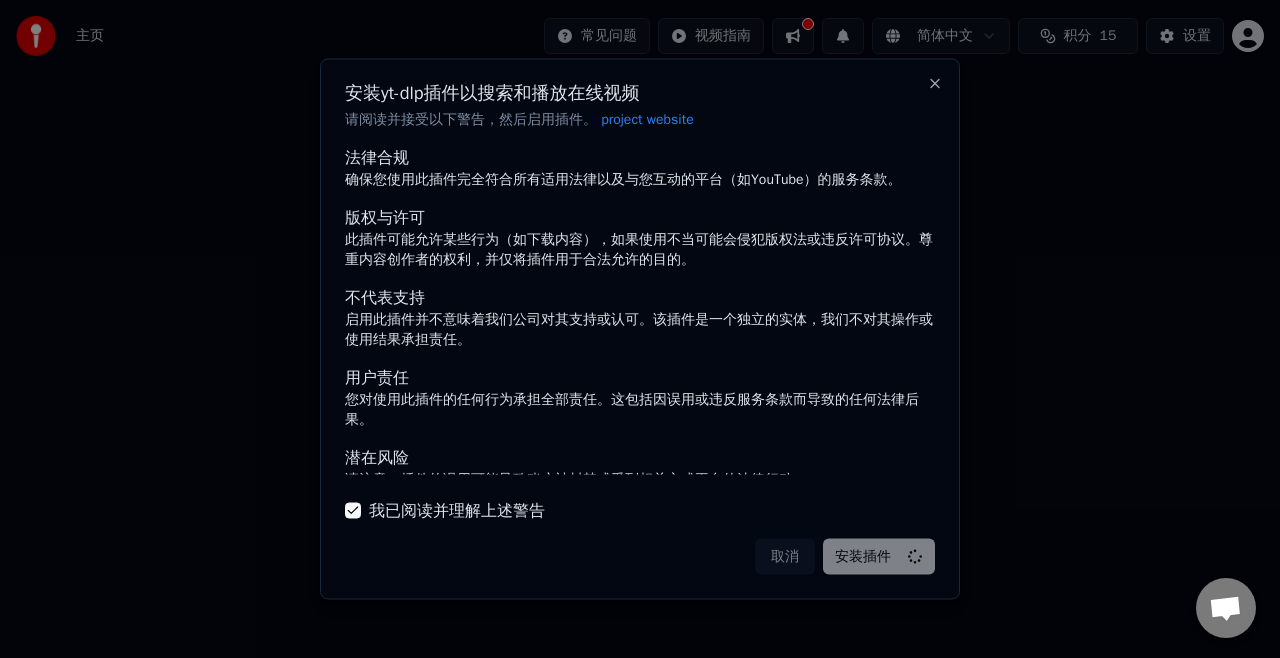 scroll, scrollTop: 50, scrollLeft: 0, axis: vertical 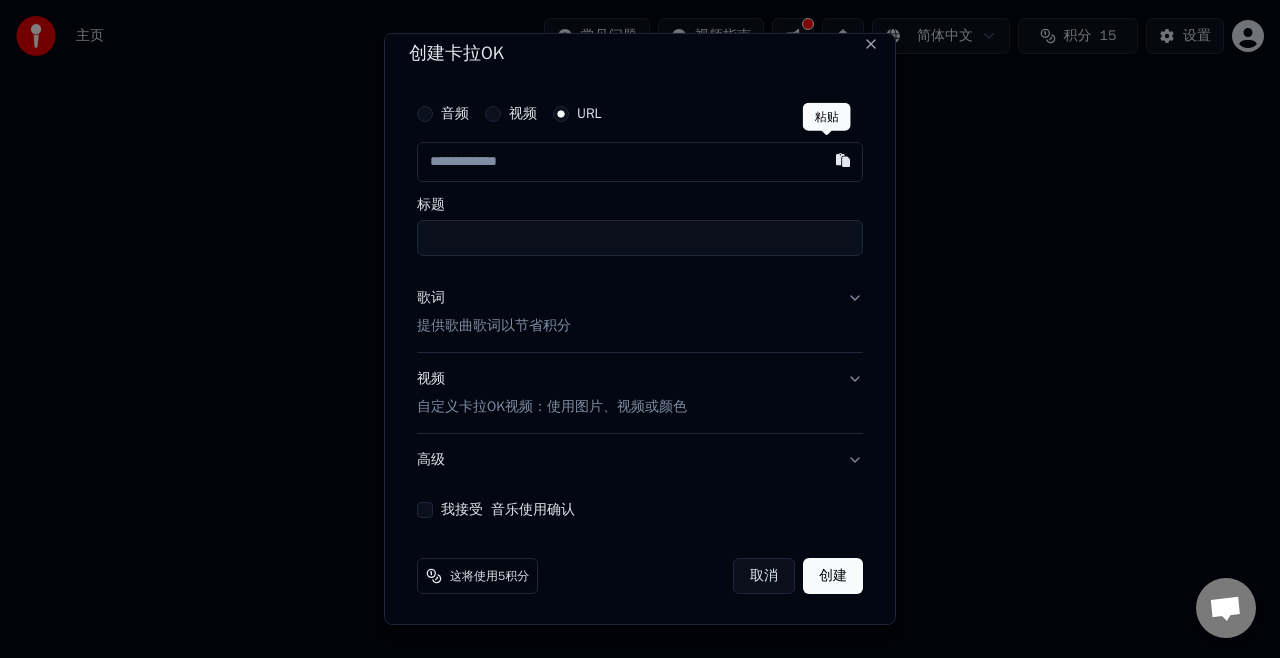 click at bounding box center (843, 160) 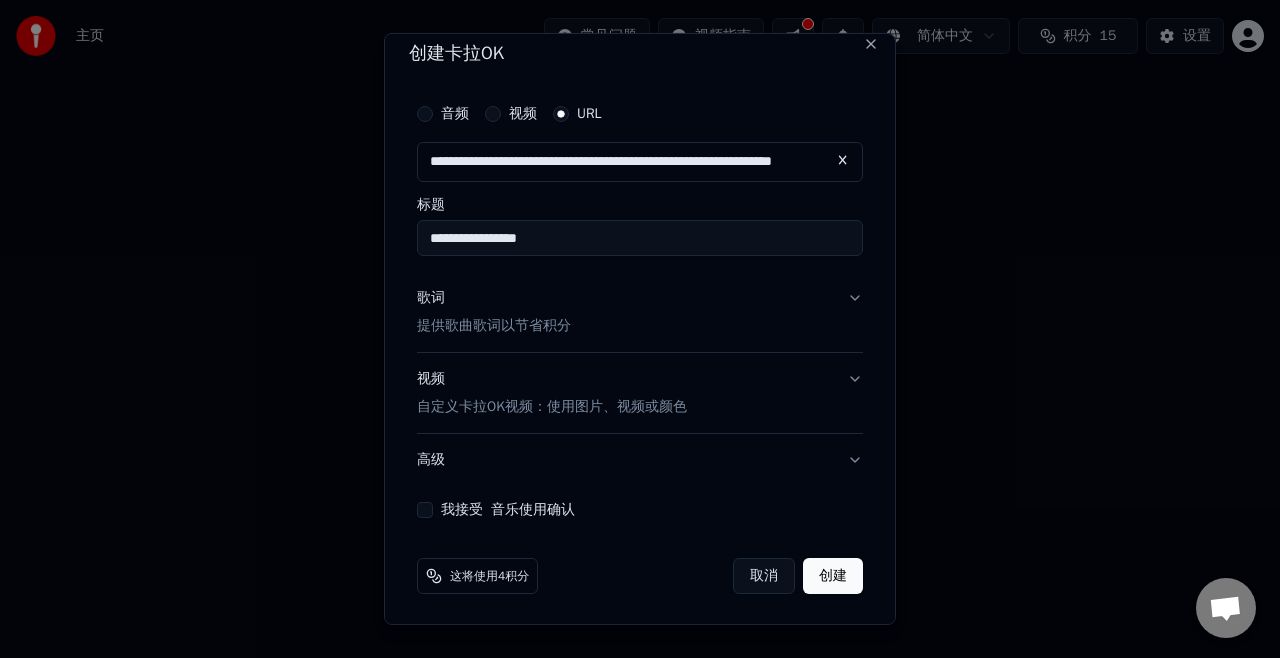 type on "**********" 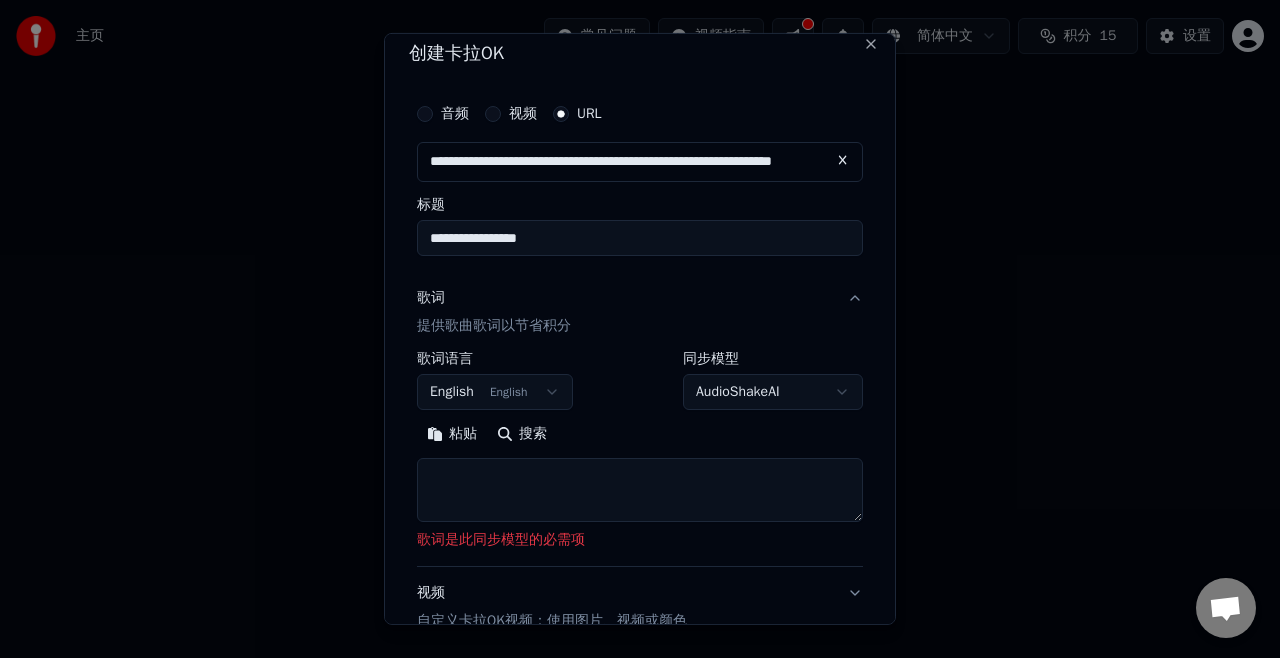 scroll, scrollTop: 114, scrollLeft: 0, axis: vertical 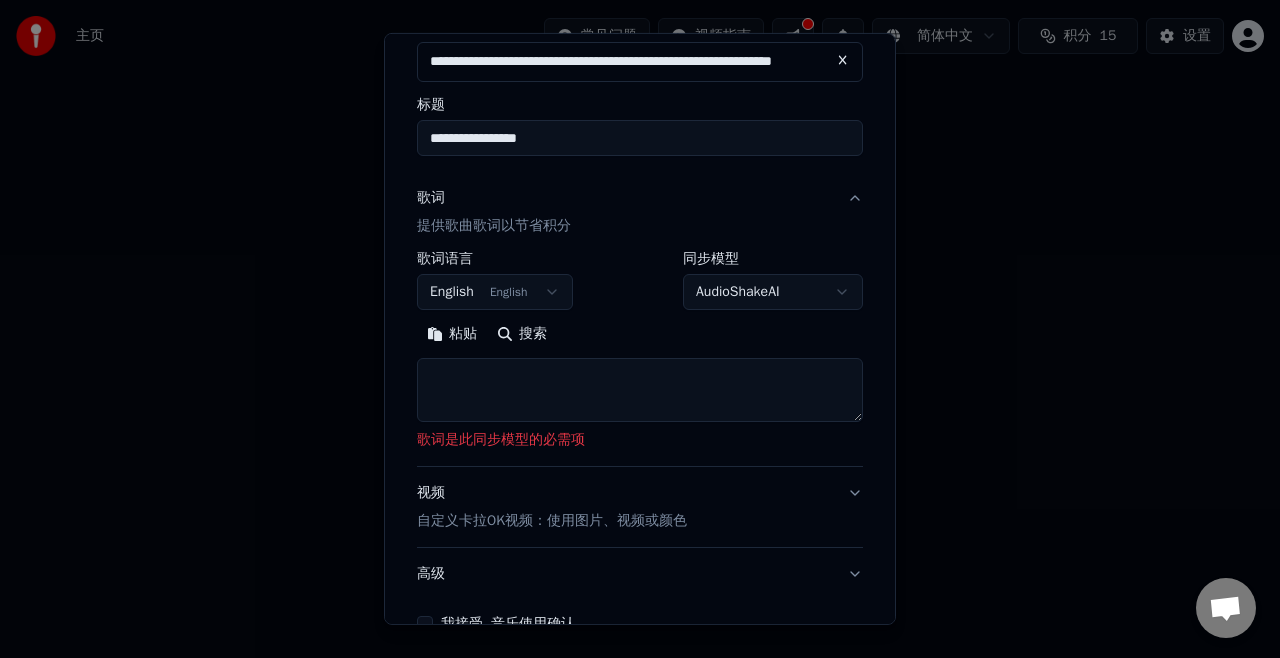 click on "粘贴" at bounding box center [452, 334] 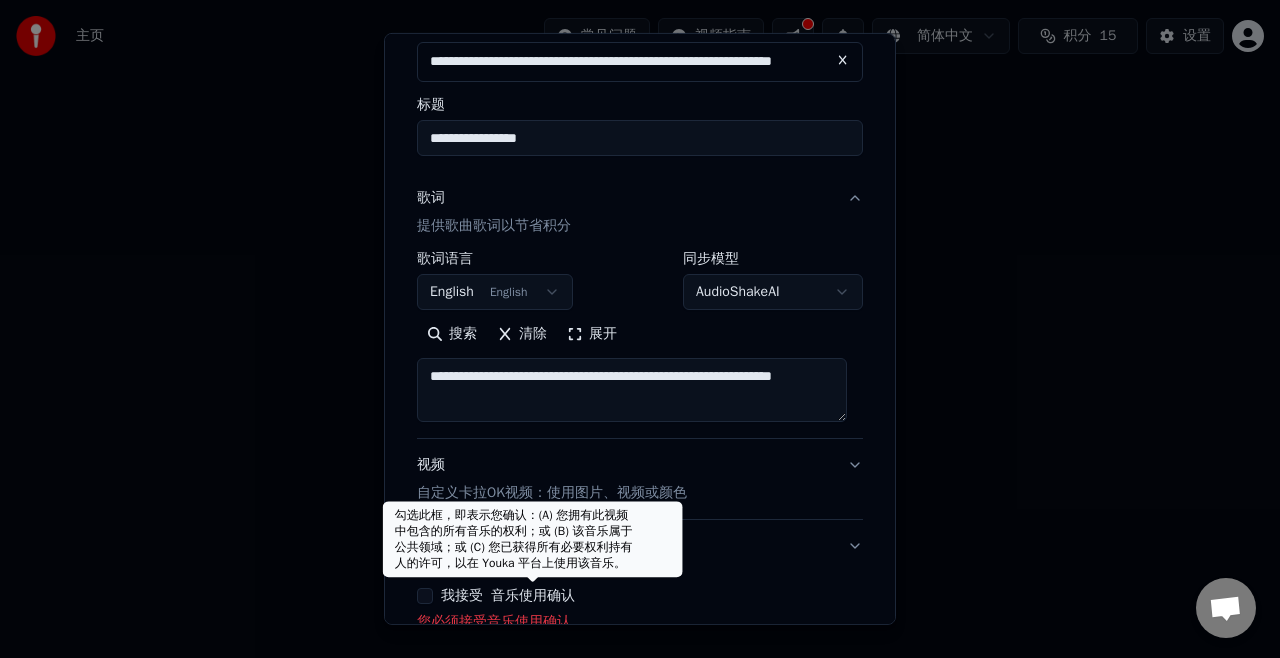 scroll, scrollTop: 214, scrollLeft: 0, axis: vertical 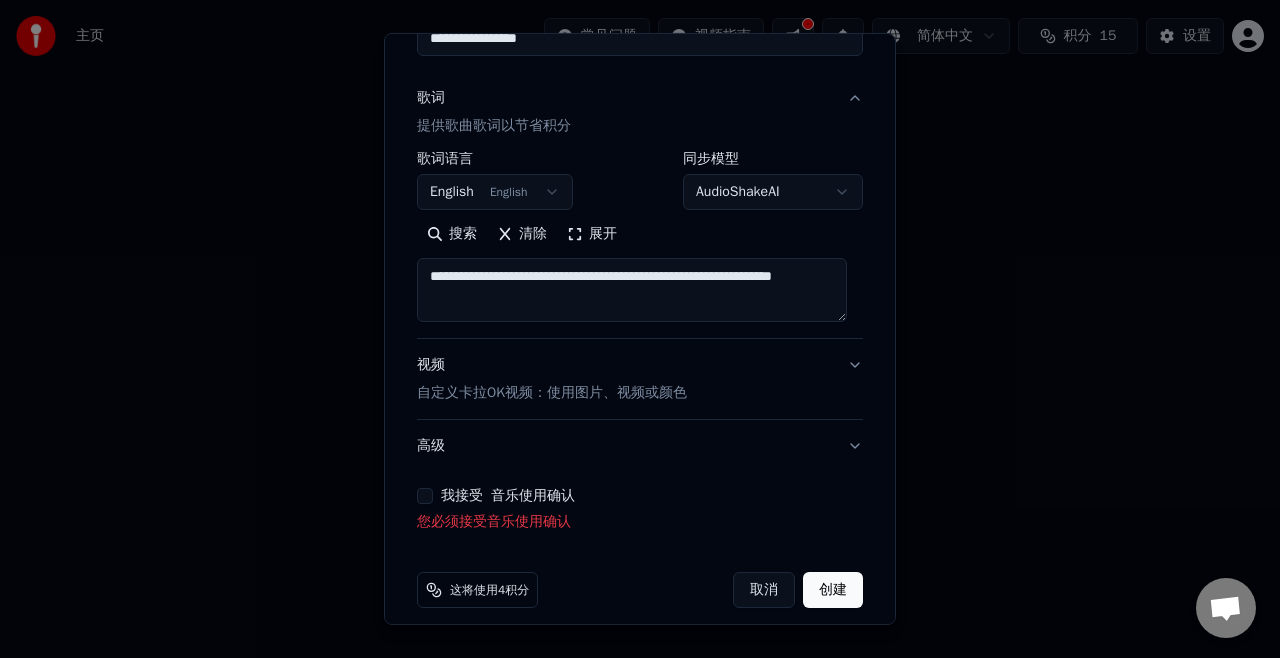 click on "创建" at bounding box center (833, 590) 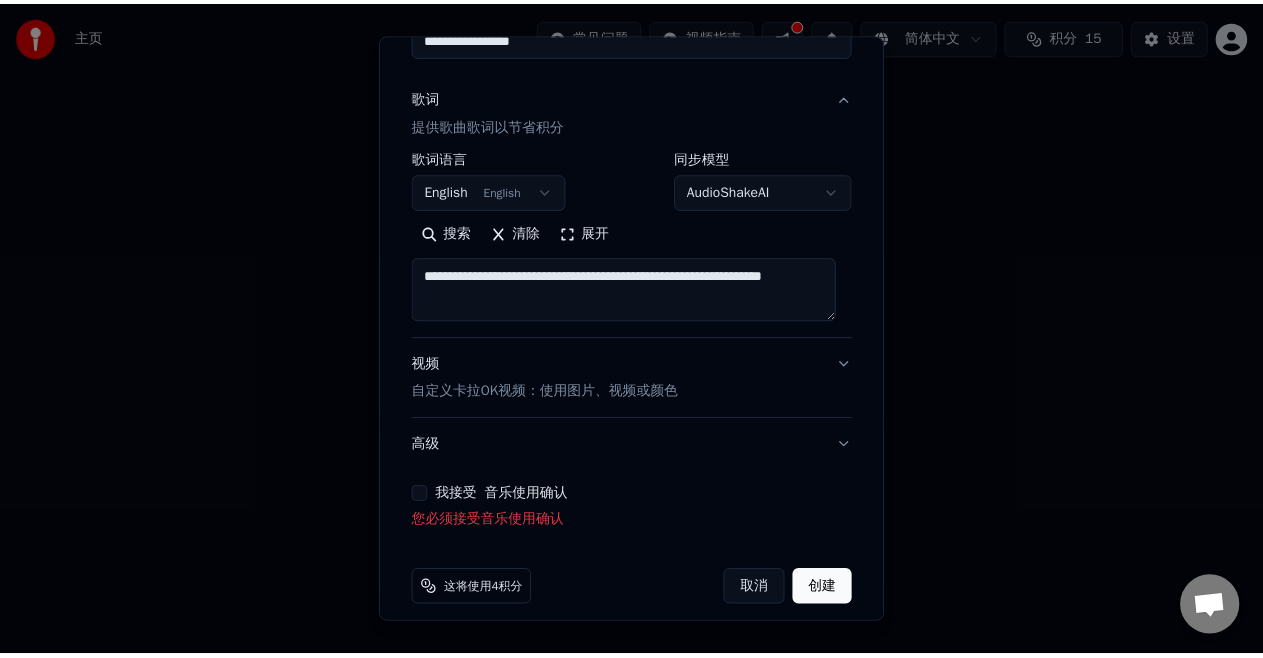 scroll, scrollTop: 200, scrollLeft: 0, axis: vertical 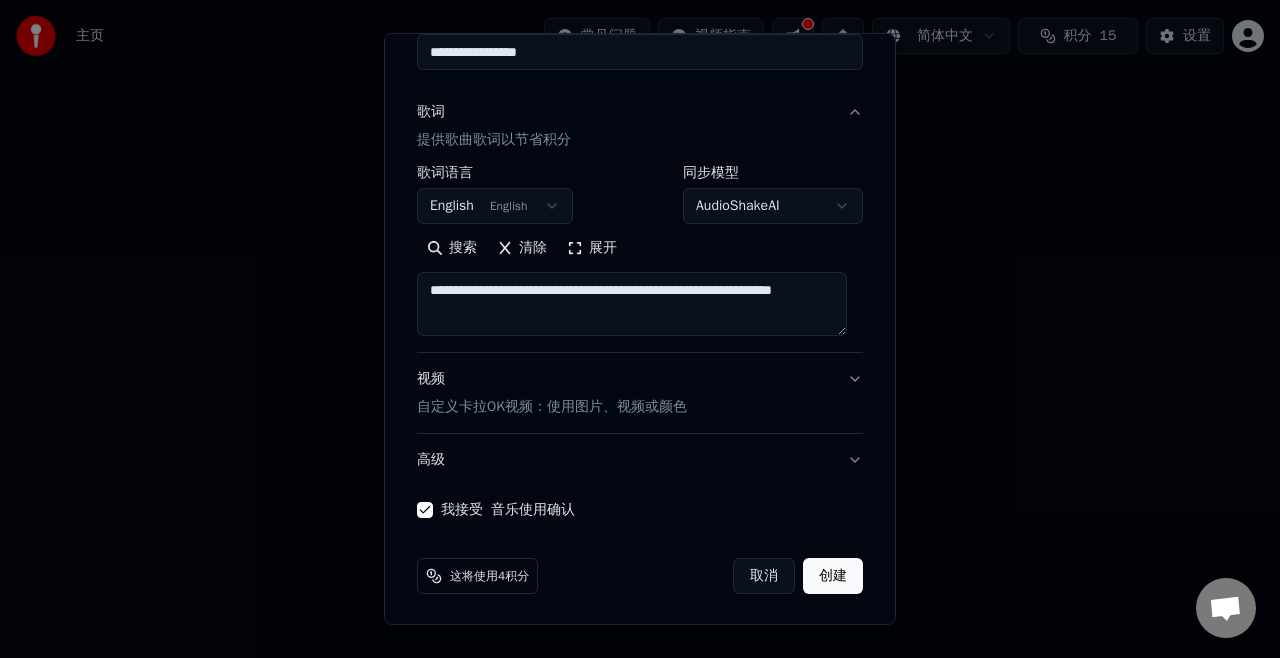 click on "创建" at bounding box center [833, 576] 